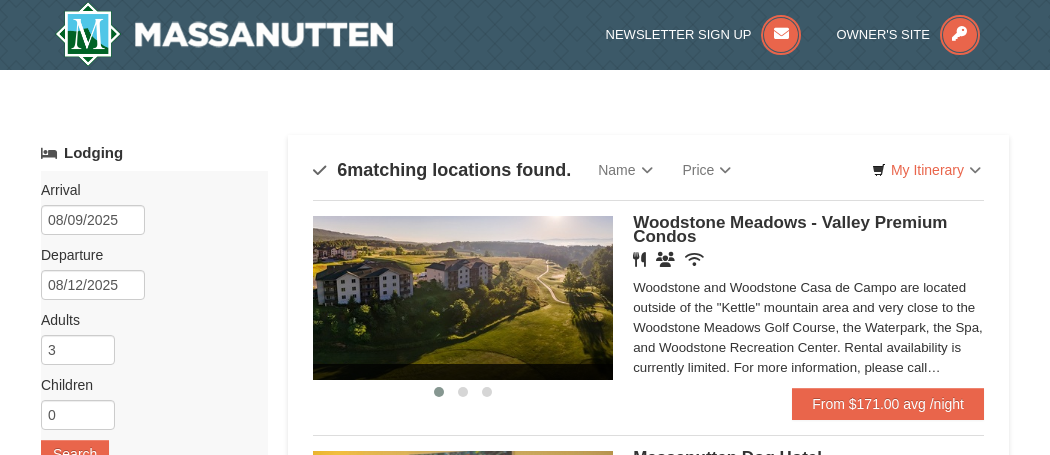 scroll, scrollTop: 21, scrollLeft: 0, axis: vertical 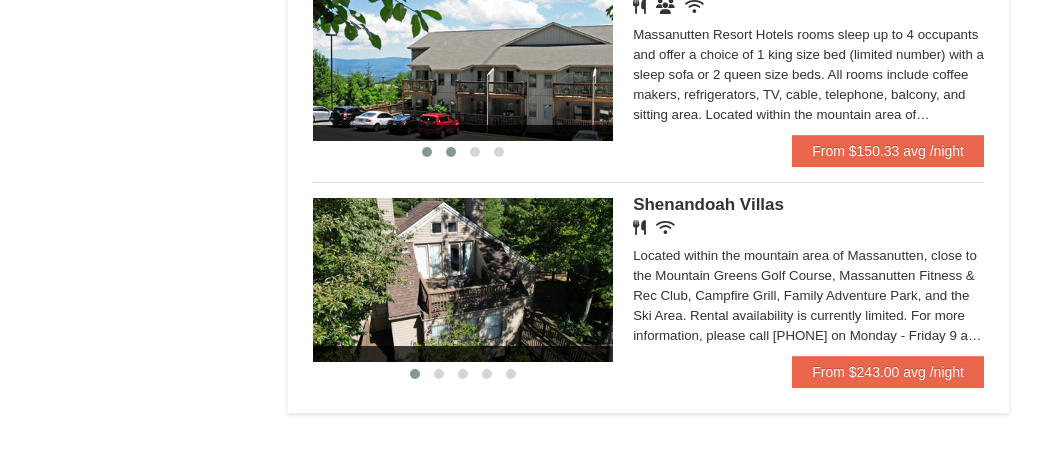 click at bounding box center [451, 152] 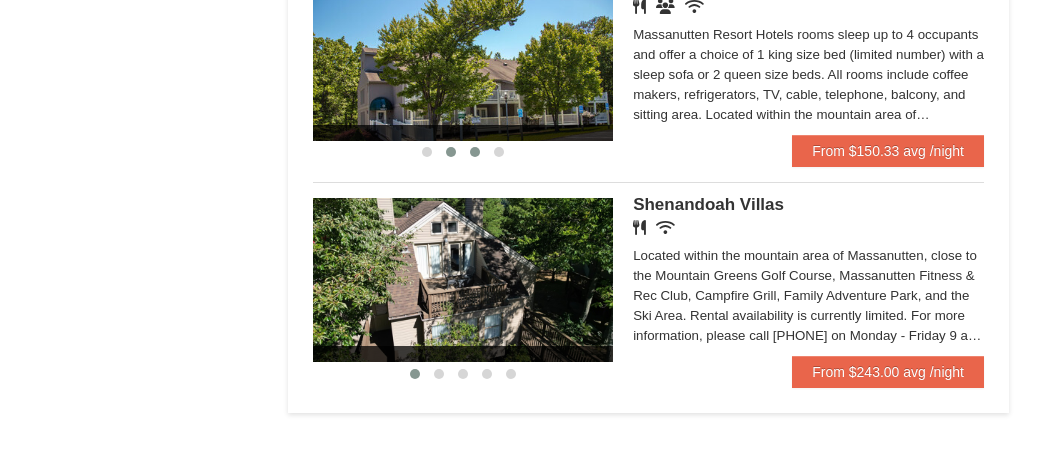 click at bounding box center [475, 152] 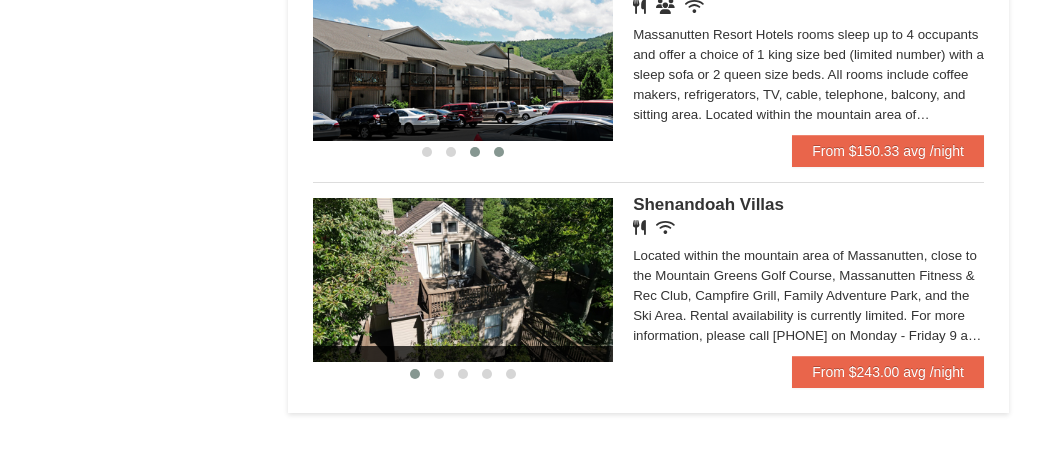 click at bounding box center [499, 152] 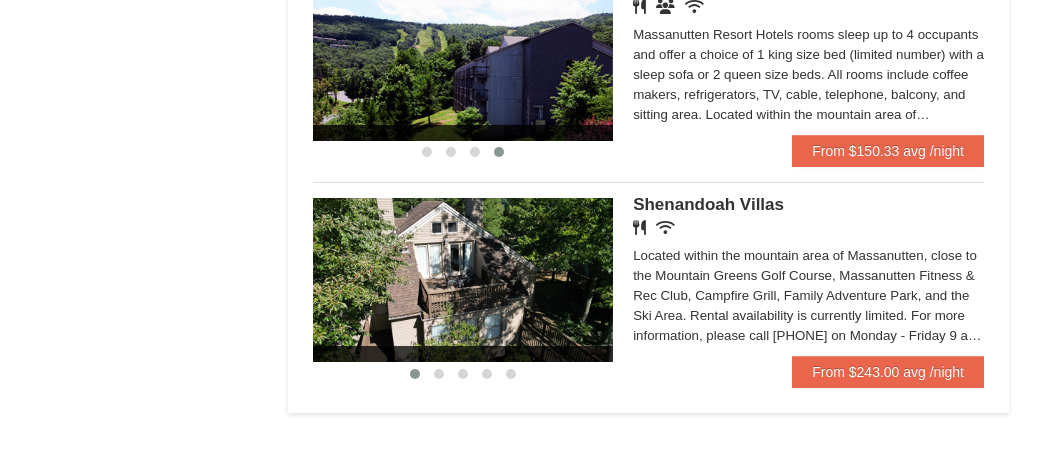 click on "Massanutten Resort Hotels rooms sleep up to 4 occupants and offer a choice of 1 king size bed (limited number) with a sleep sofa or 2 queen size beds. All rooms include coffee makers, refrigerators, TV, cable, telephone, balcony, and sitting area. Located within the mountain area of Massanutten, close to the Mountain Greens Golf Course, Massanutten Fitness & Rec Club, Campfire Grill Restaurant, Family Adventure Park, and the Ski Area.
Rental availability is currently limited. For more information, please call 540.289.4952 on Monday - Friday 9 am - 6 pm and Saturday 9 am - 1 pm. Condo and hotel reservations are subject to a $25 change fee.
We look forward to welcoming you!" at bounding box center (808, 75) 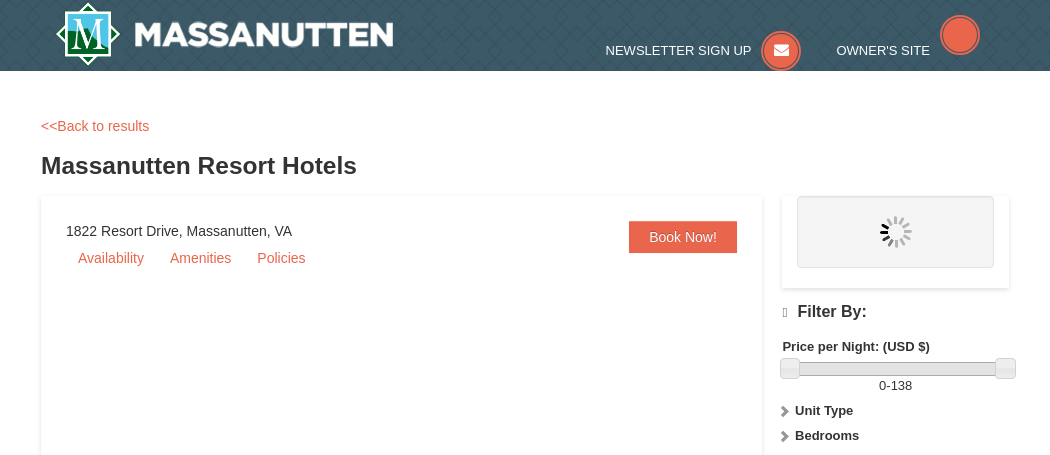 scroll, scrollTop: 0, scrollLeft: 0, axis: both 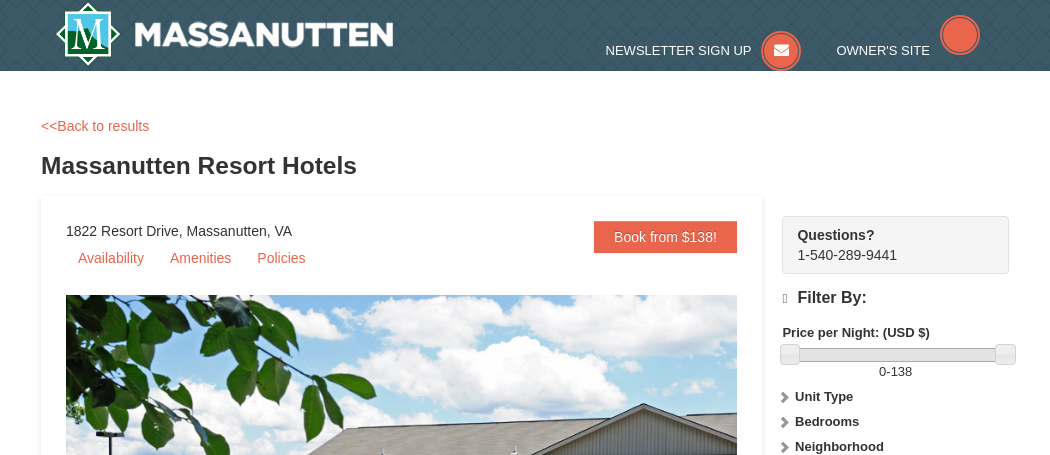 select on "8" 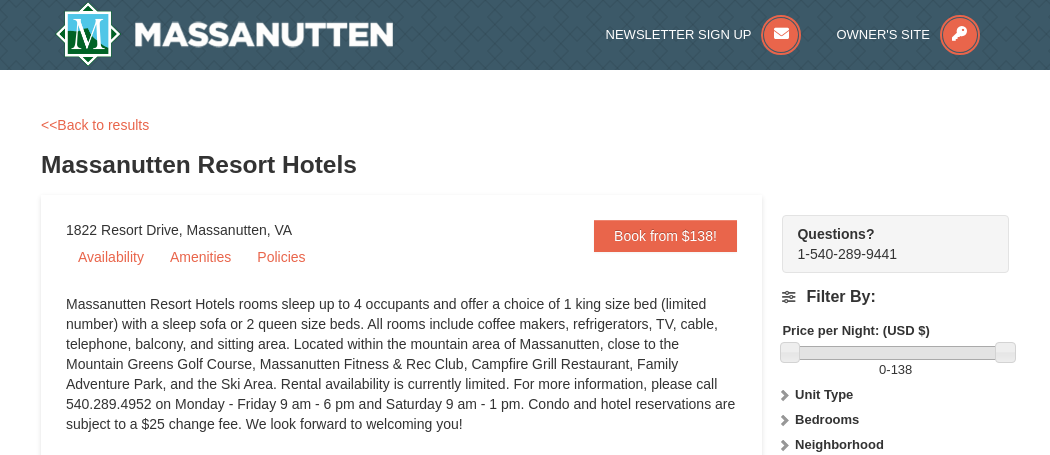 scroll, scrollTop: 20, scrollLeft: 0, axis: vertical 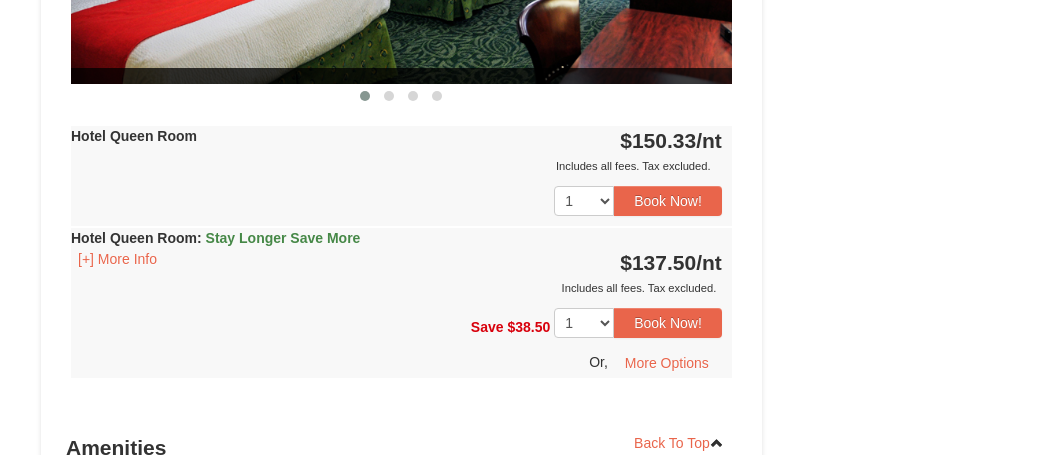 click on "Amenities" at bounding box center (401, 448) 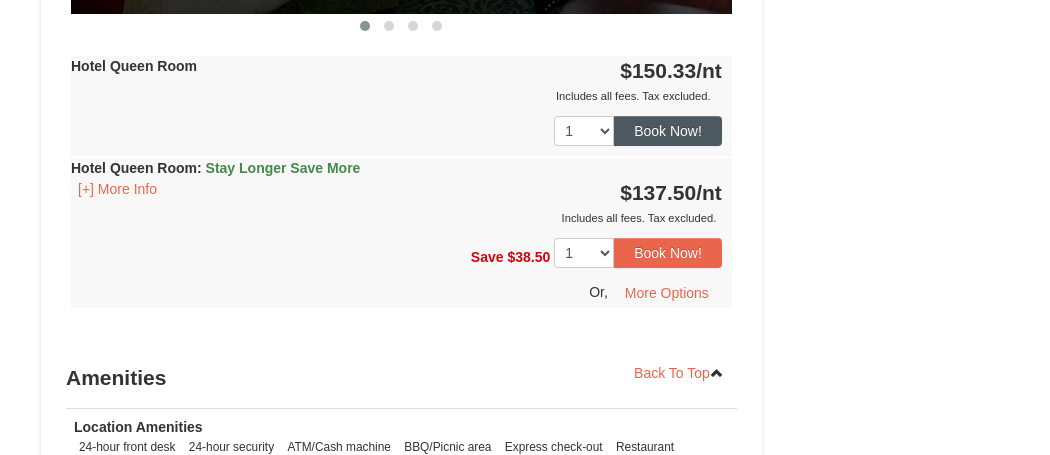 scroll, scrollTop: 1209, scrollLeft: 0, axis: vertical 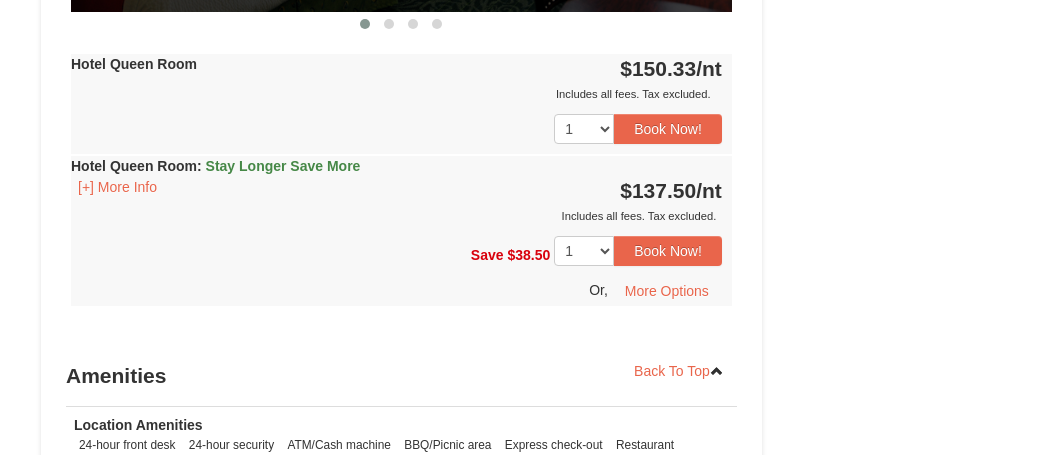 click on "Stay Longer Save More" at bounding box center [283, 166] 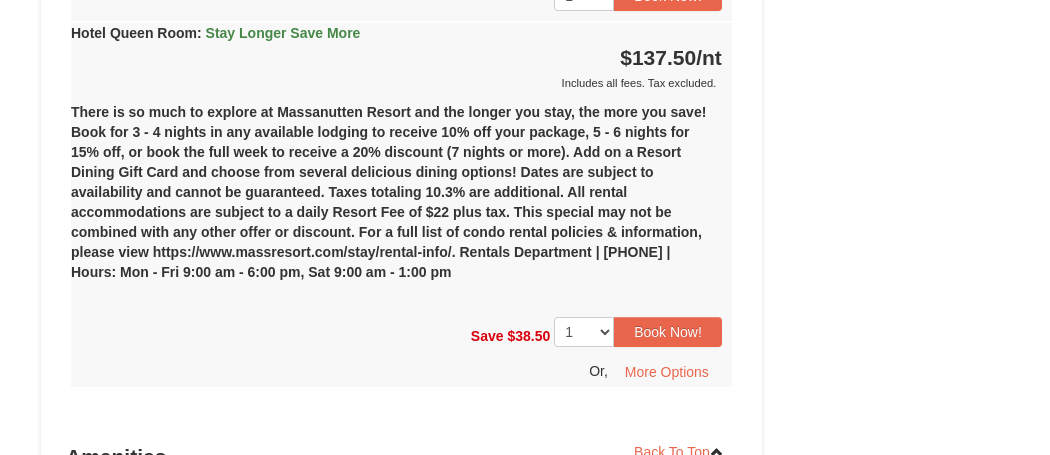 scroll, scrollTop: 1360, scrollLeft: 0, axis: vertical 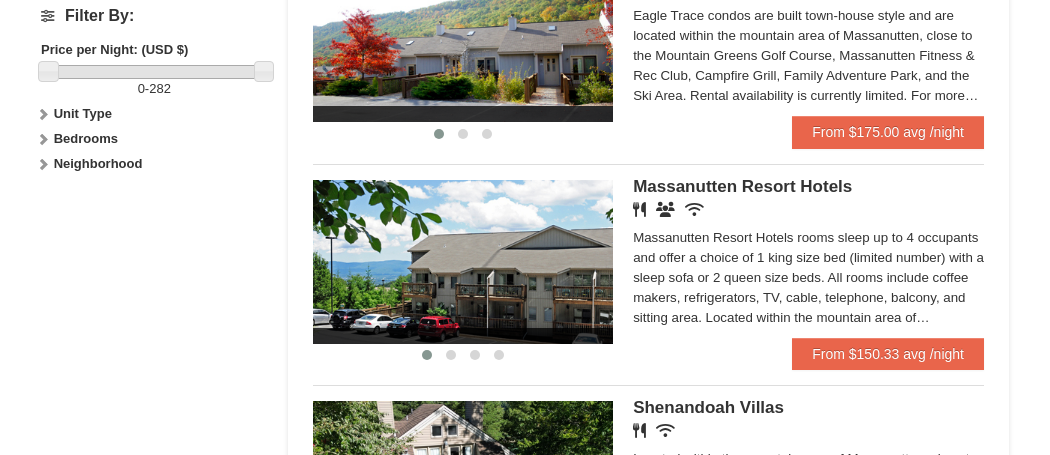 click on "Massanutten Resort Hotels rooms sleep up to 4 occupants and offer a choice of 1 king size bed (limited number) with a sleep sofa or 2 queen size beds. All rooms include coffee makers, refrigerators, TV, cable, telephone, balcony, and sitting area. Located within the mountain area of Massanutten, close to the Mountain Greens Golf Course, Massanutten Fitness & Rec Club, Campfire Grill Restaurant, Family Adventure Park, and the Ski Area.
Rental availability is currently limited. For more information, please call 540.289.4952 on Monday - Friday 9 am - 6 pm and Saturday 9 am - 1 pm. Condo and hotel reservations are subject to a $25 change fee.
We look forward to welcoming you!" at bounding box center (808, 278) 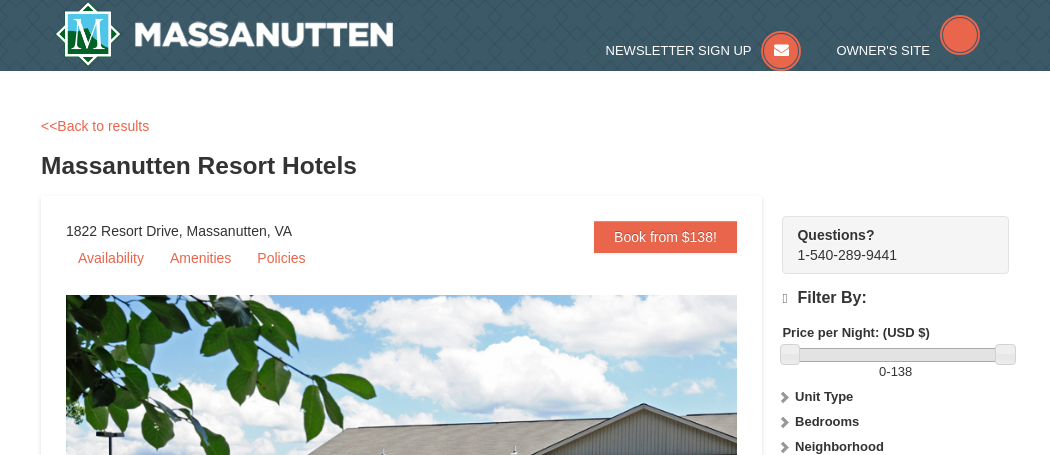scroll, scrollTop: 10, scrollLeft: 0, axis: vertical 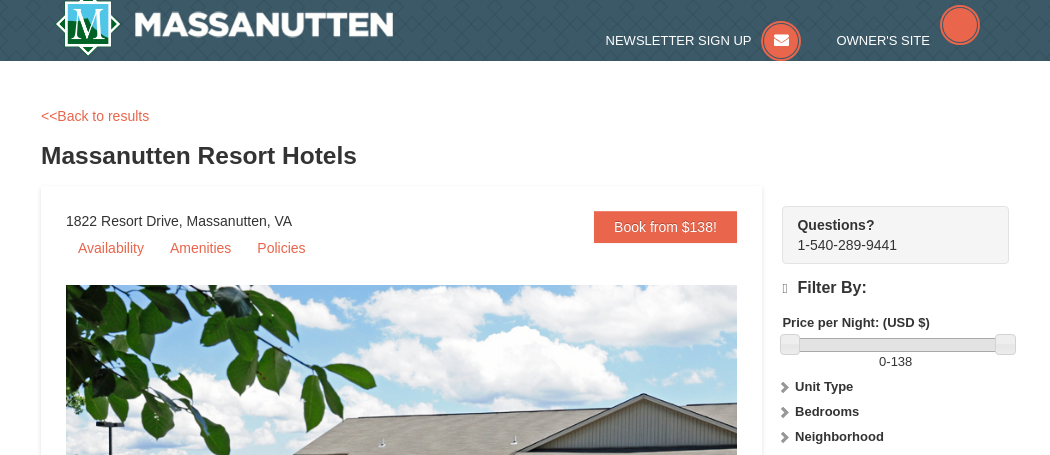 select on "8" 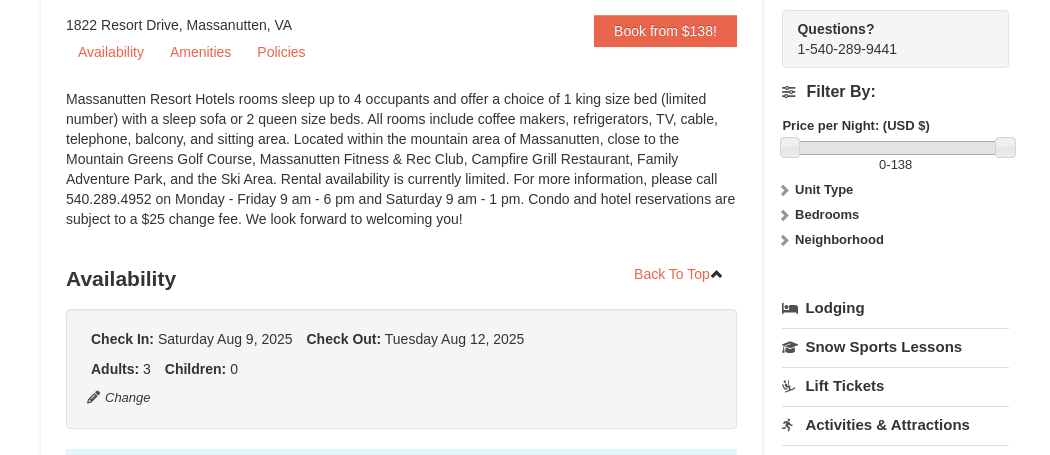 scroll, scrollTop: 218, scrollLeft: 0, axis: vertical 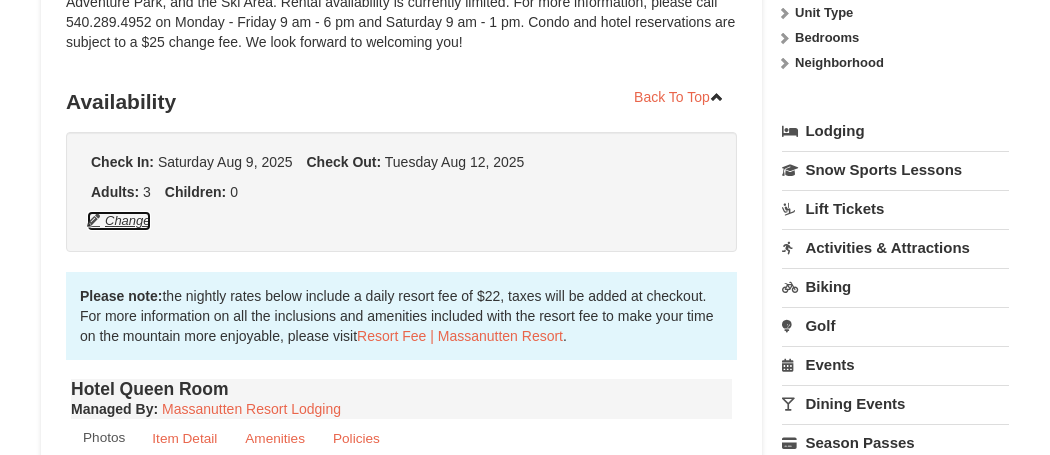 click on "Change" at bounding box center (119, 221) 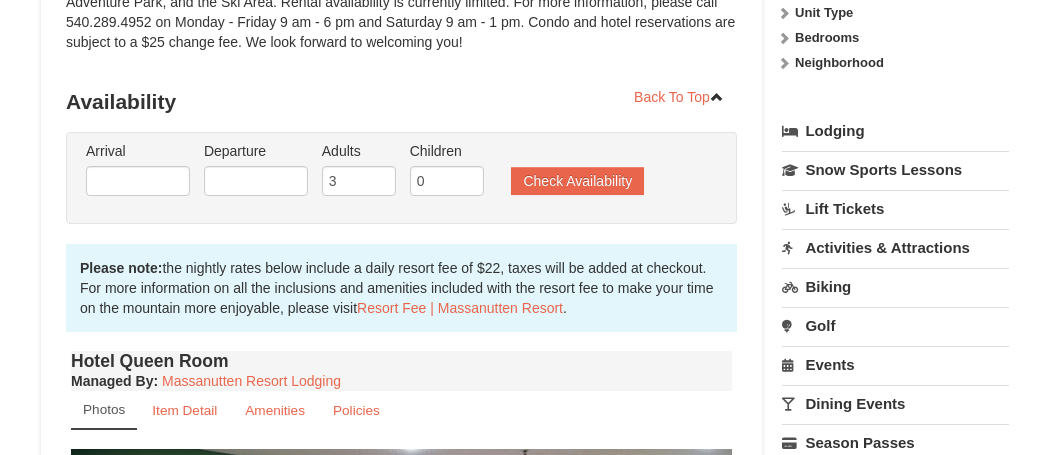 type on "08/09/2025" 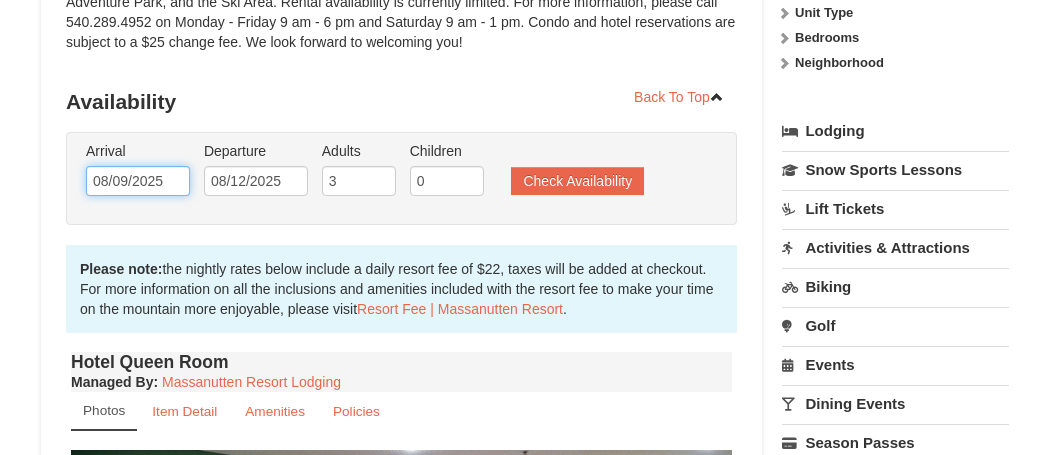 click on "08/09/2025" at bounding box center (138, 181) 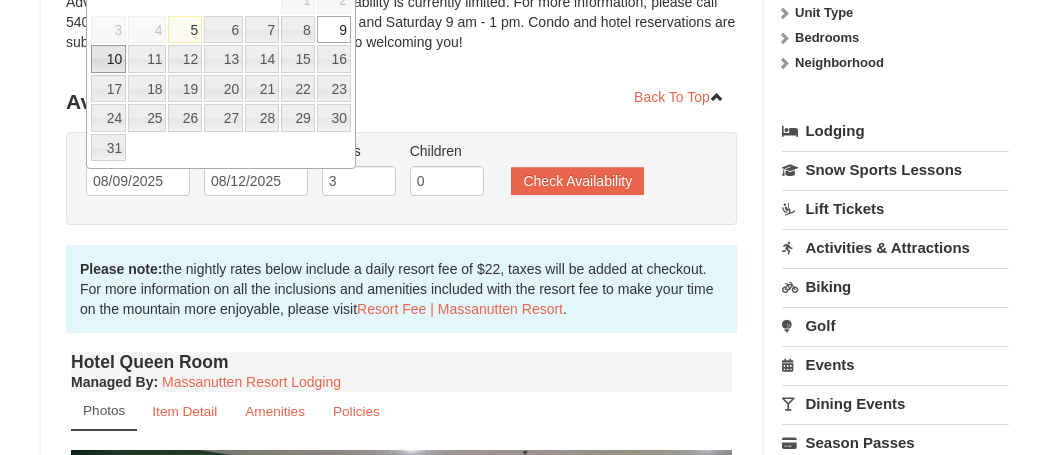 click on "10" at bounding box center (108, 59) 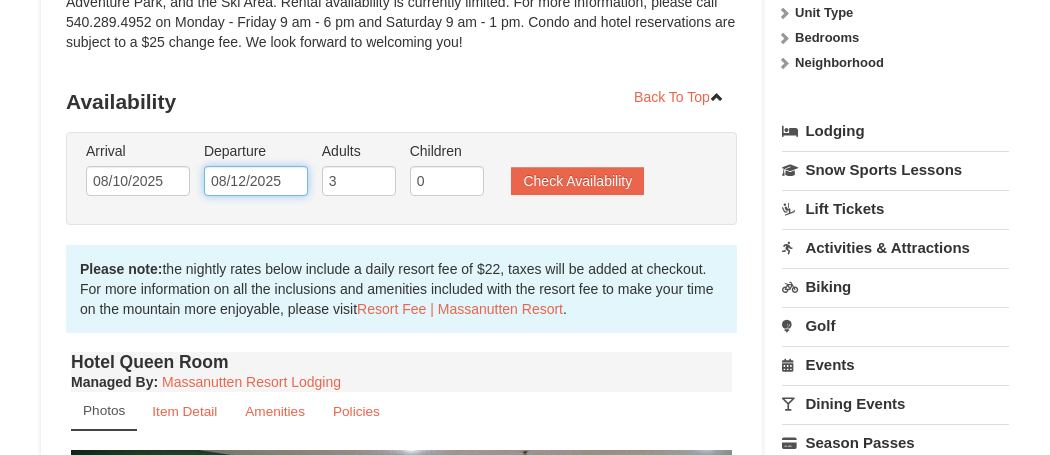 click on "08/12/2025" at bounding box center [256, 181] 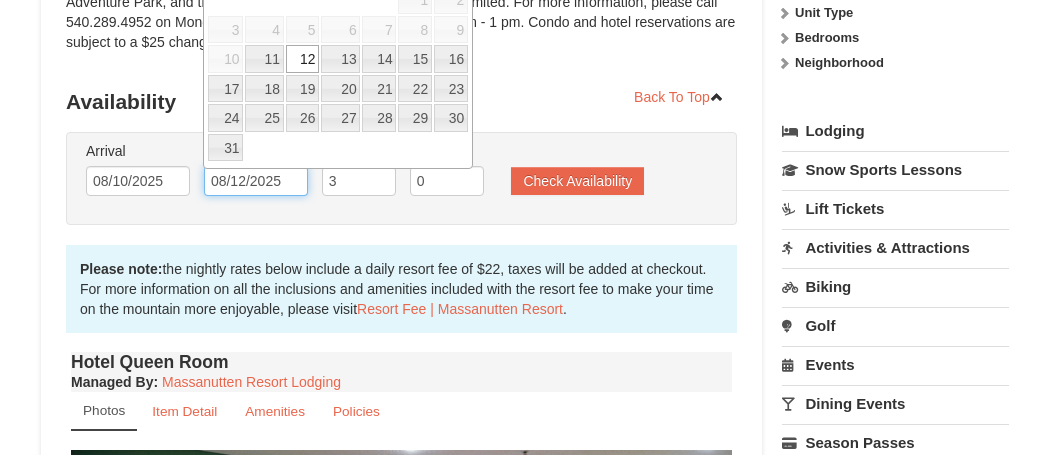 click on "08/12/2025" at bounding box center [256, 181] 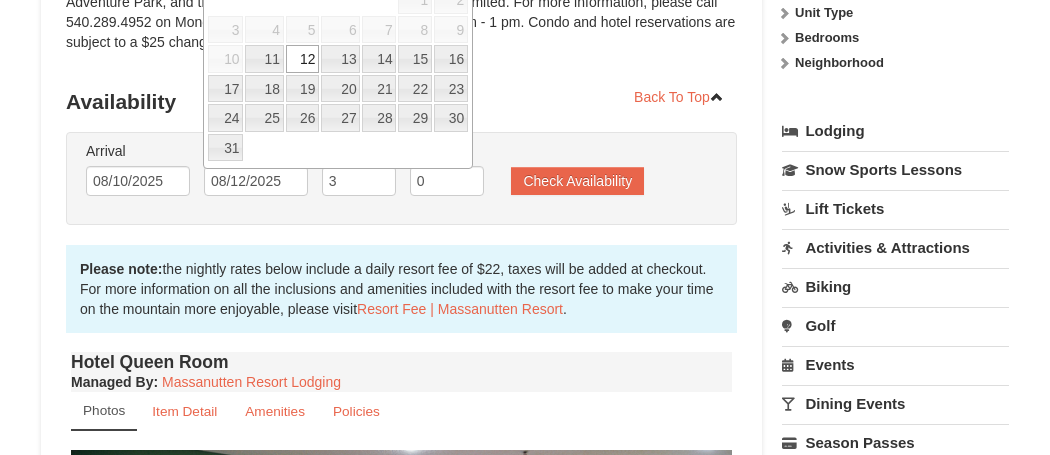 click on "Book from $138!
1822 Resort Drive,
Massanutten,
VA
Availability
Amenities
Policies
‹ ›
Back To Top
Availability 3 0" at bounding box center [401, 670] 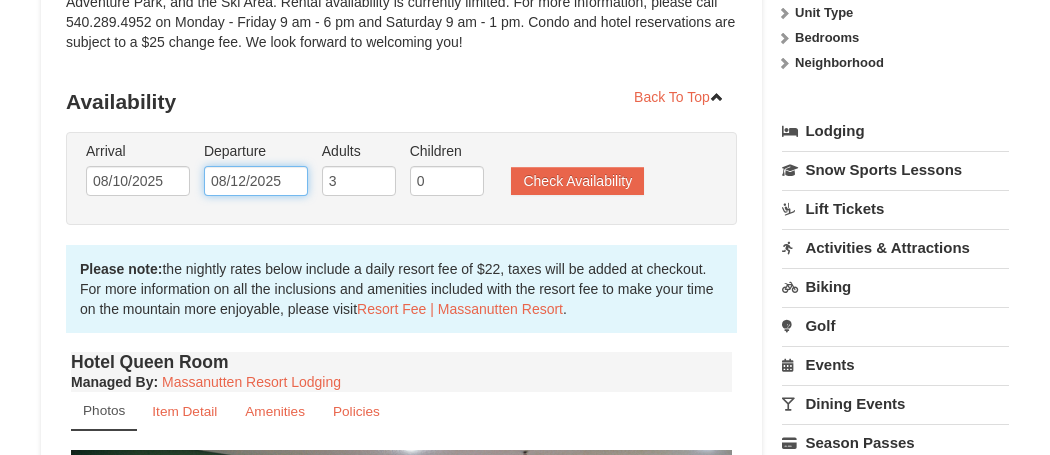 click on "08/12/2025" at bounding box center (256, 181) 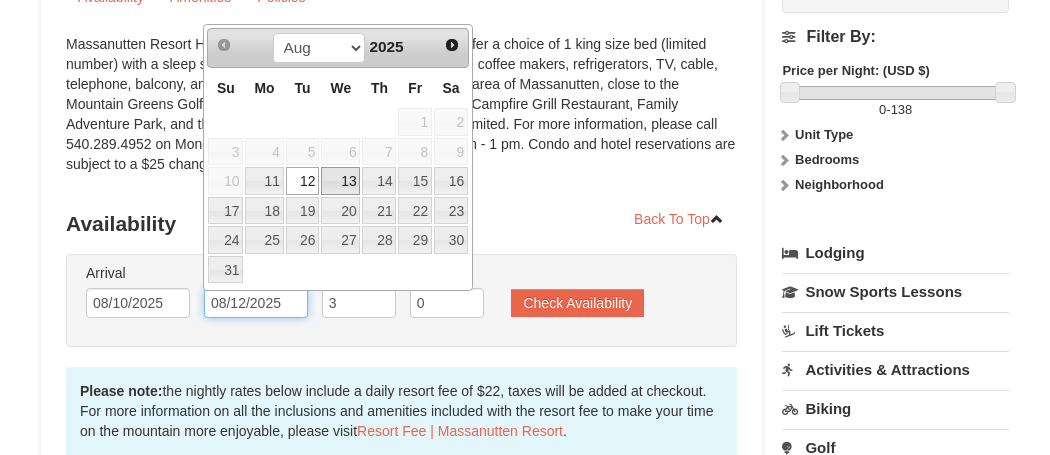 scroll, scrollTop: 256, scrollLeft: 0, axis: vertical 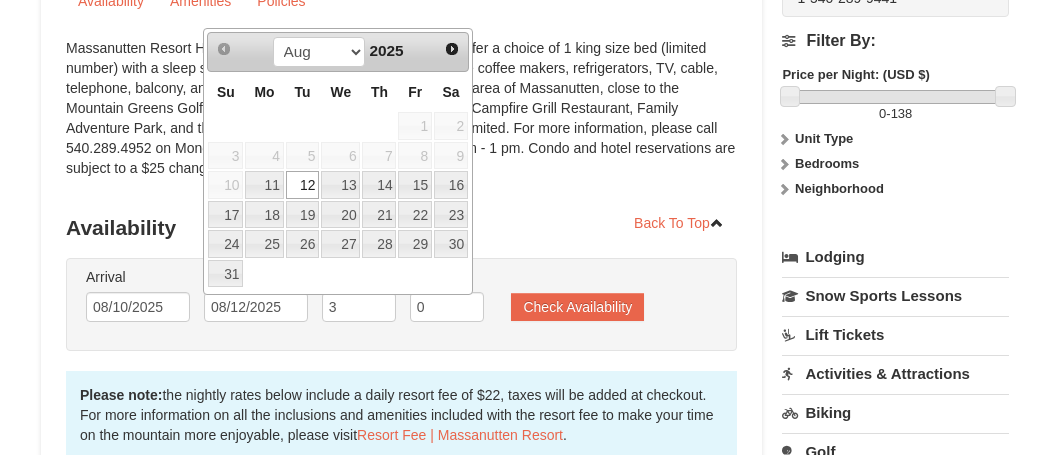 click on "12" at bounding box center (303, 185) 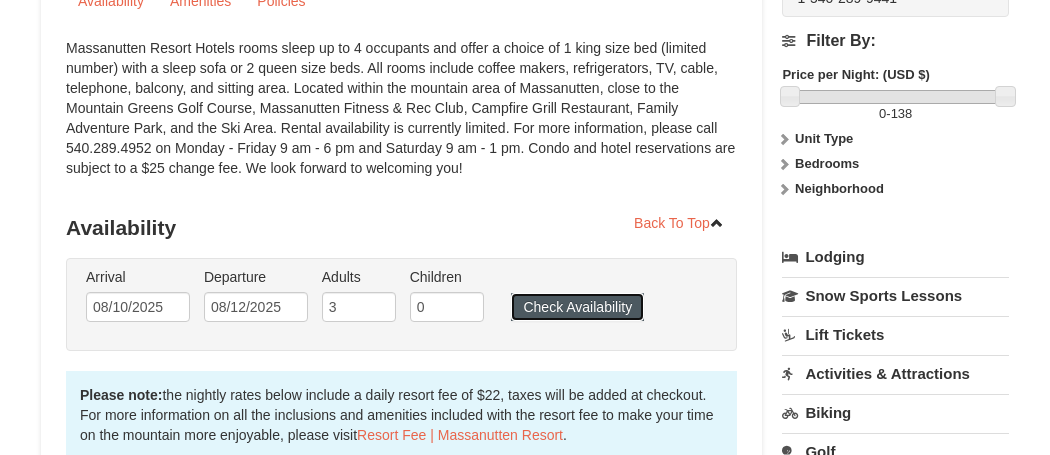 click on "Check Availability" at bounding box center (577, 307) 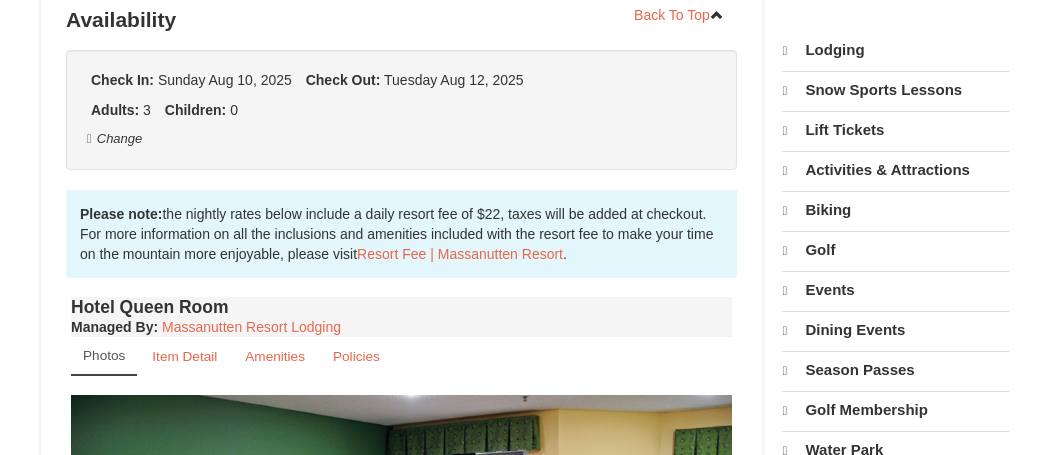 scroll, scrollTop: 444, scrollLeft: 0, axis: vertical 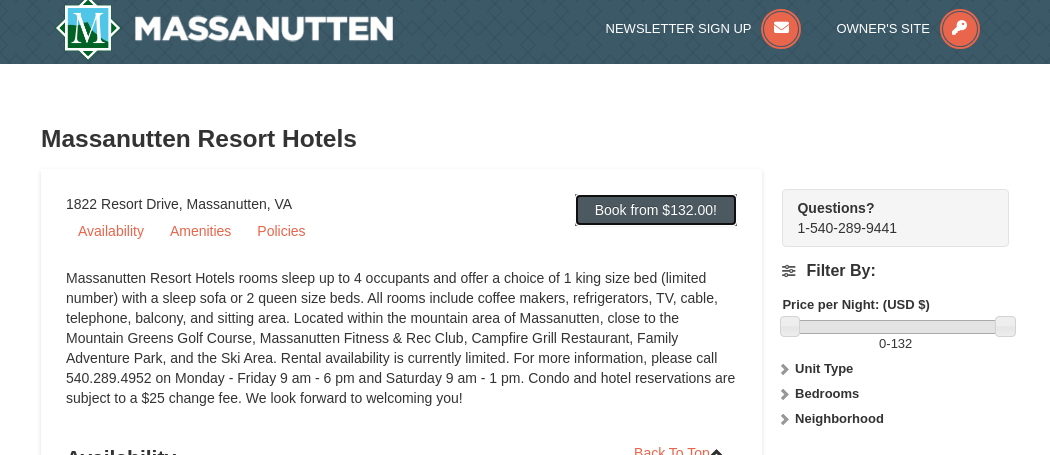 click on "Book from $132.00!" at bounding box center (656, 210) 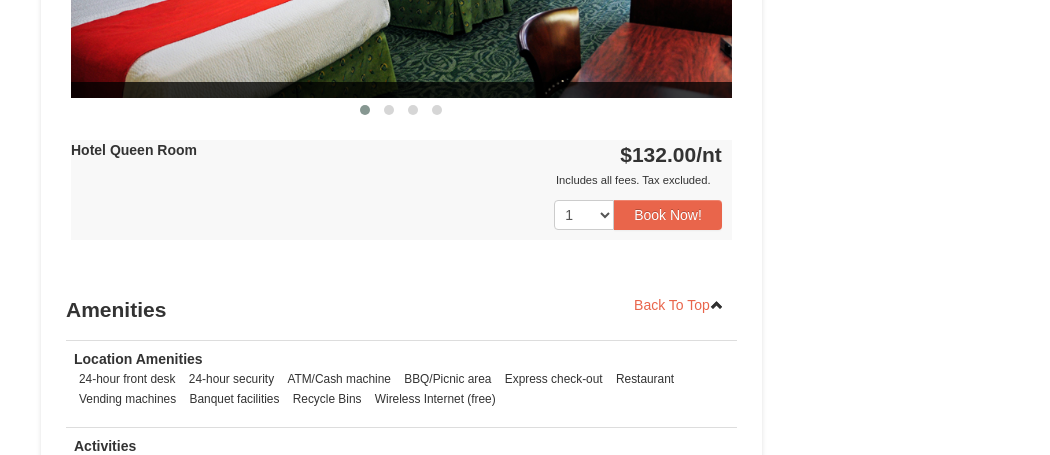 scroll, scrollTop: 1105, scrollLeft: 0, axis: vertical 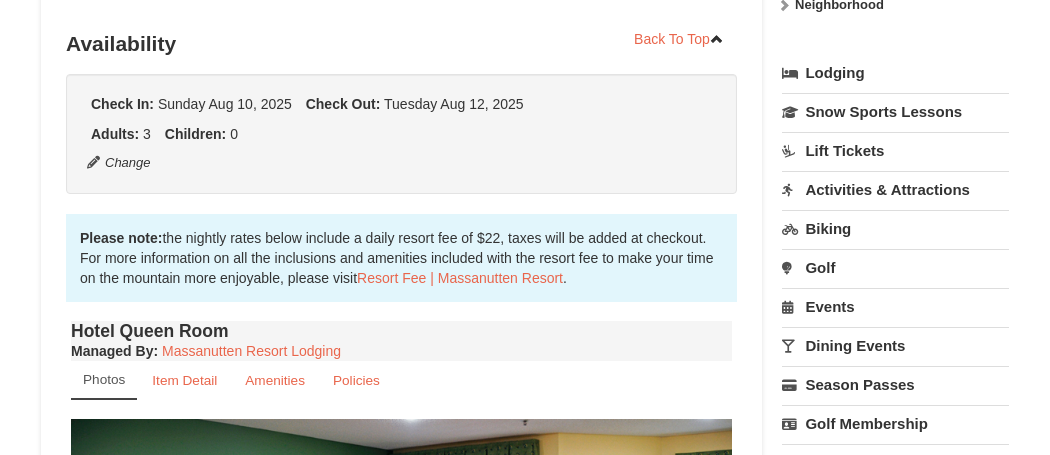 click on "Availability" at bounding box center (401, 44) 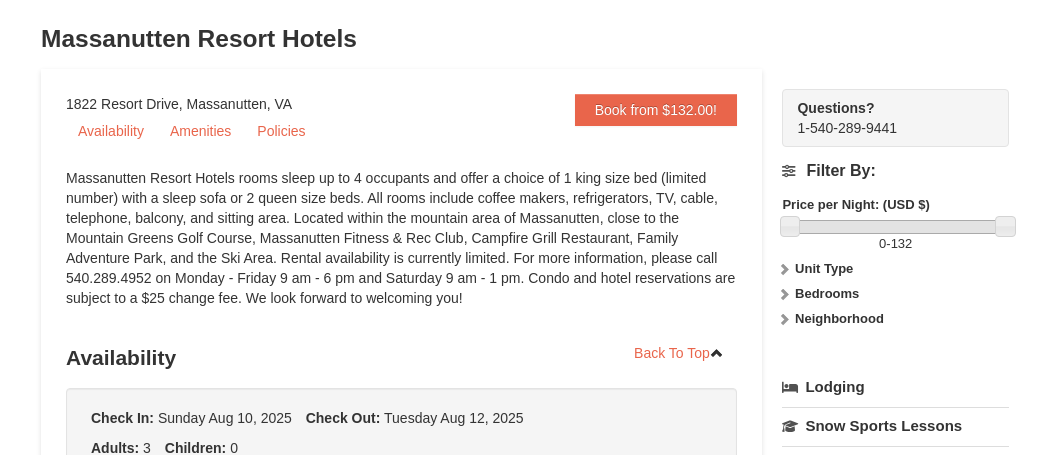 scroll, scrollTop: 0, scrollLeft: 0, axis: both 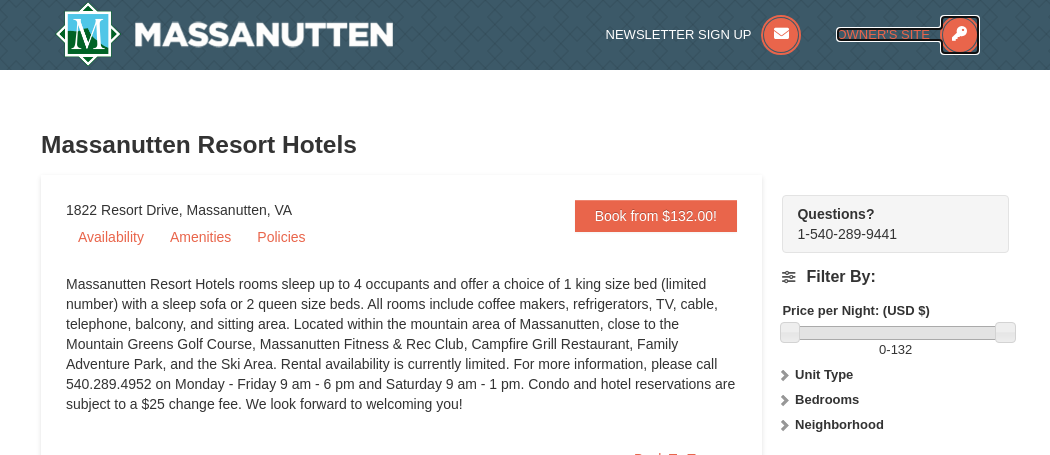 click at bounding box center [960, 35] 